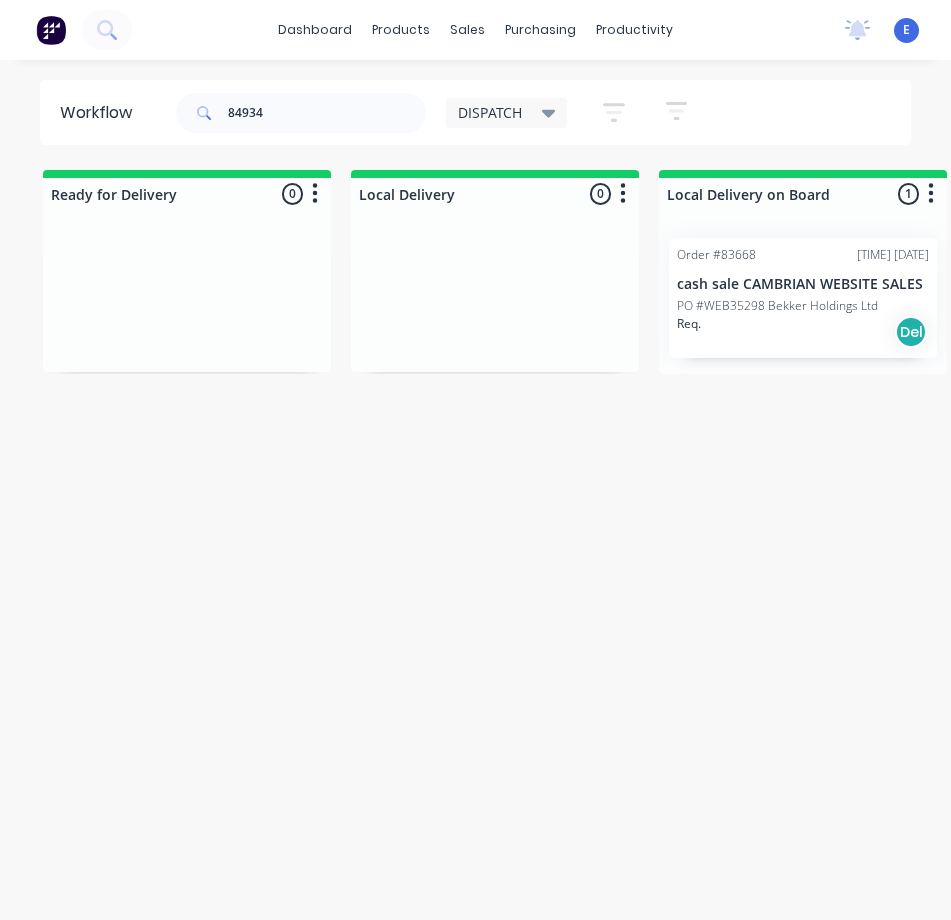 scroll, scrollTop: 0, scrollLeft: 0, axis: both 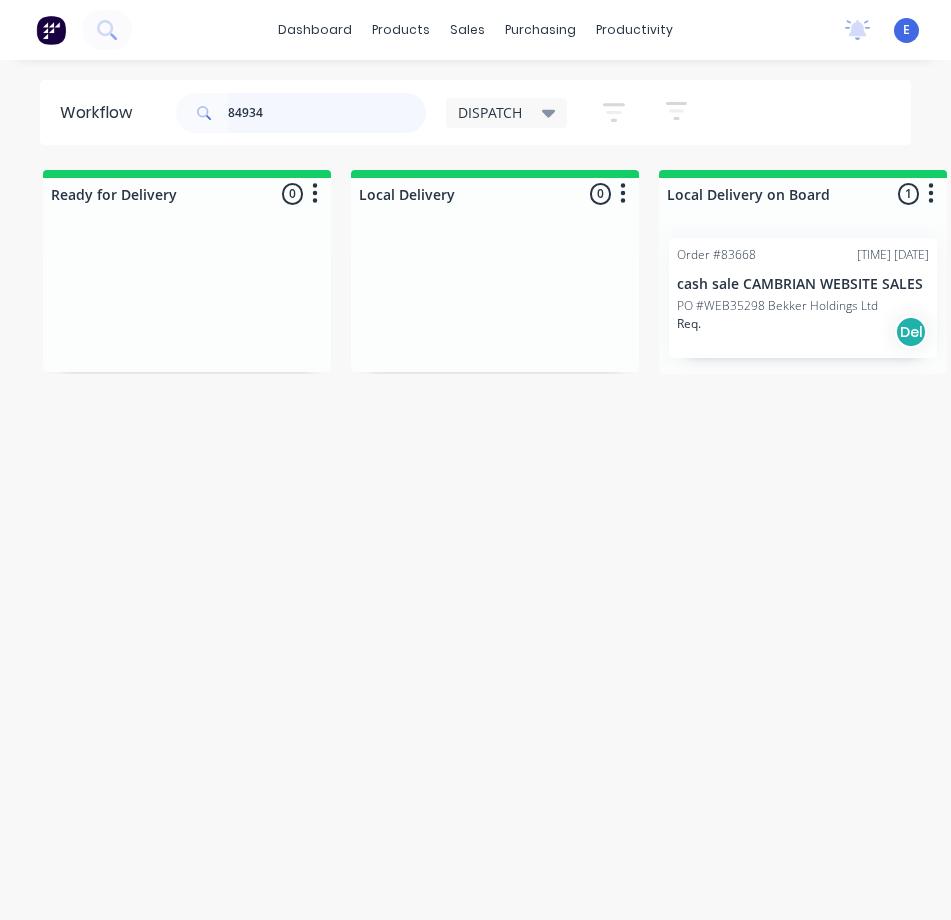 click on "84934" at bounding box center (327, 113) 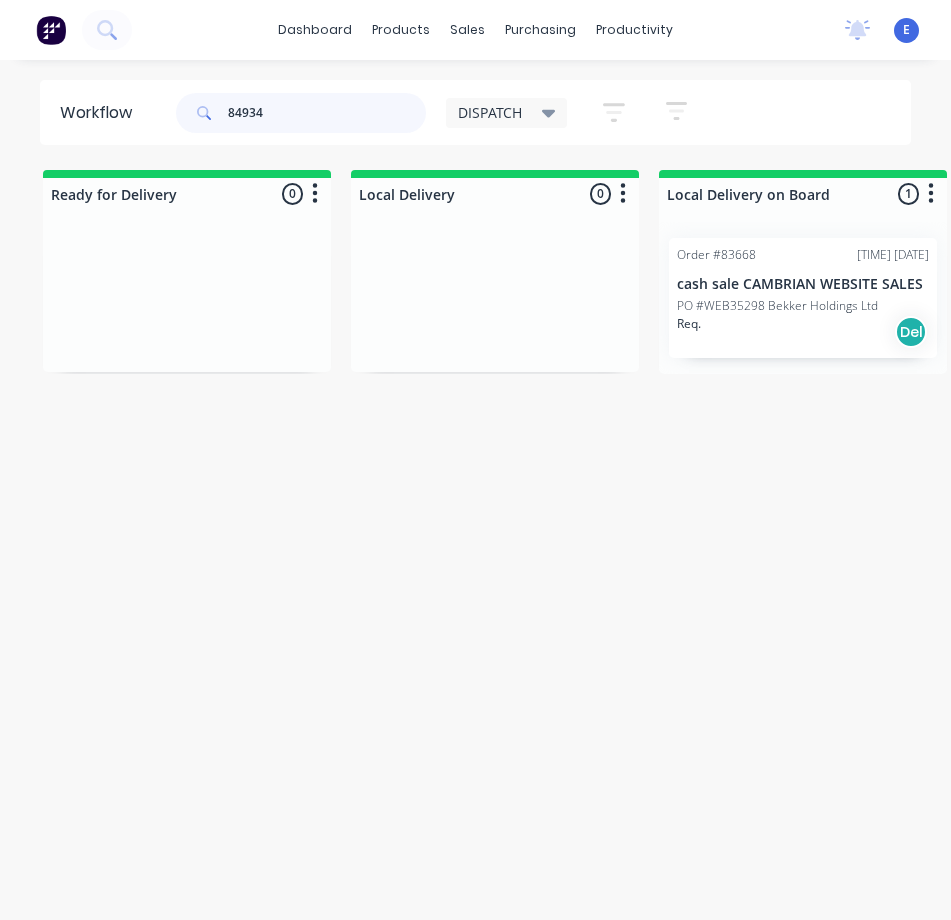 click on "84934" at bounding box center [327, 113] 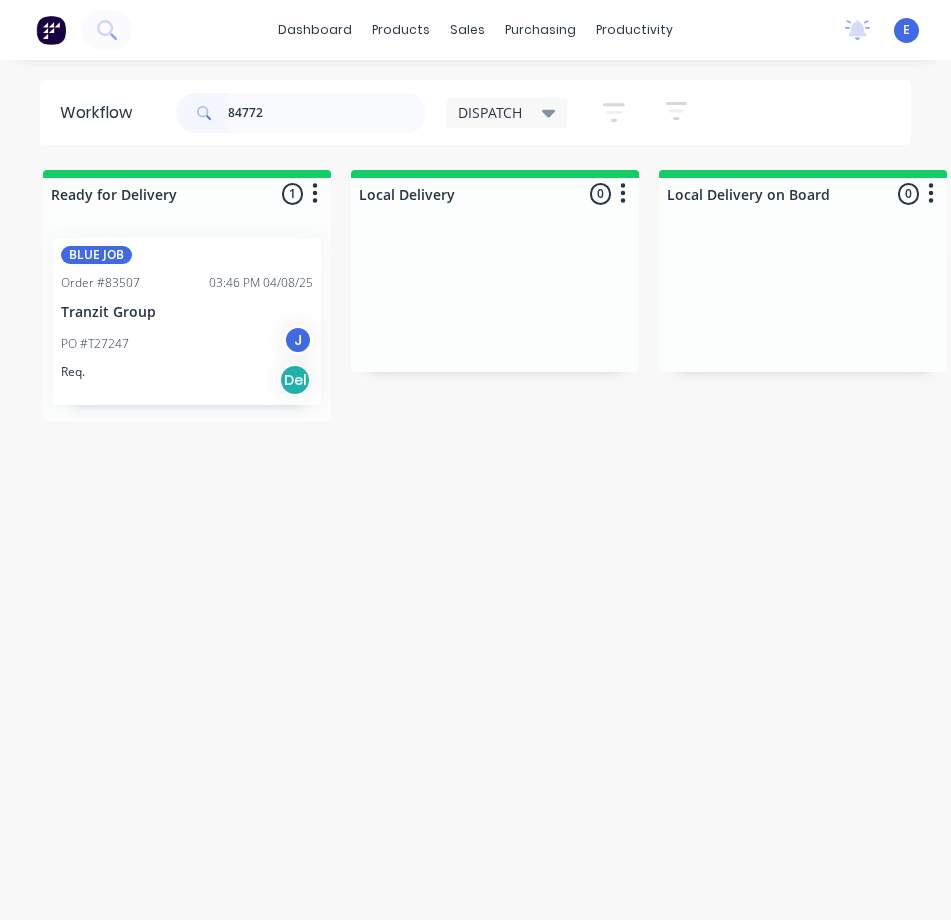 click on "PO #T27247 J" at bounding box center (187, 344) 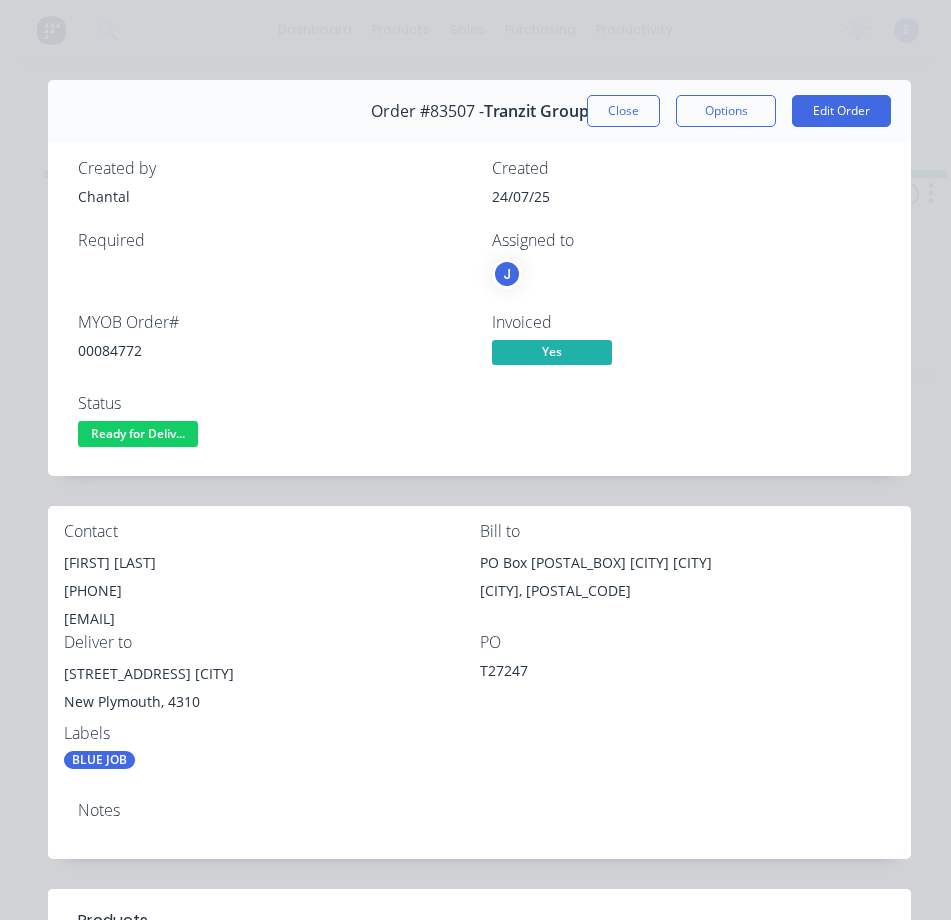 click on "00084772" at bounding box center [273, 350] 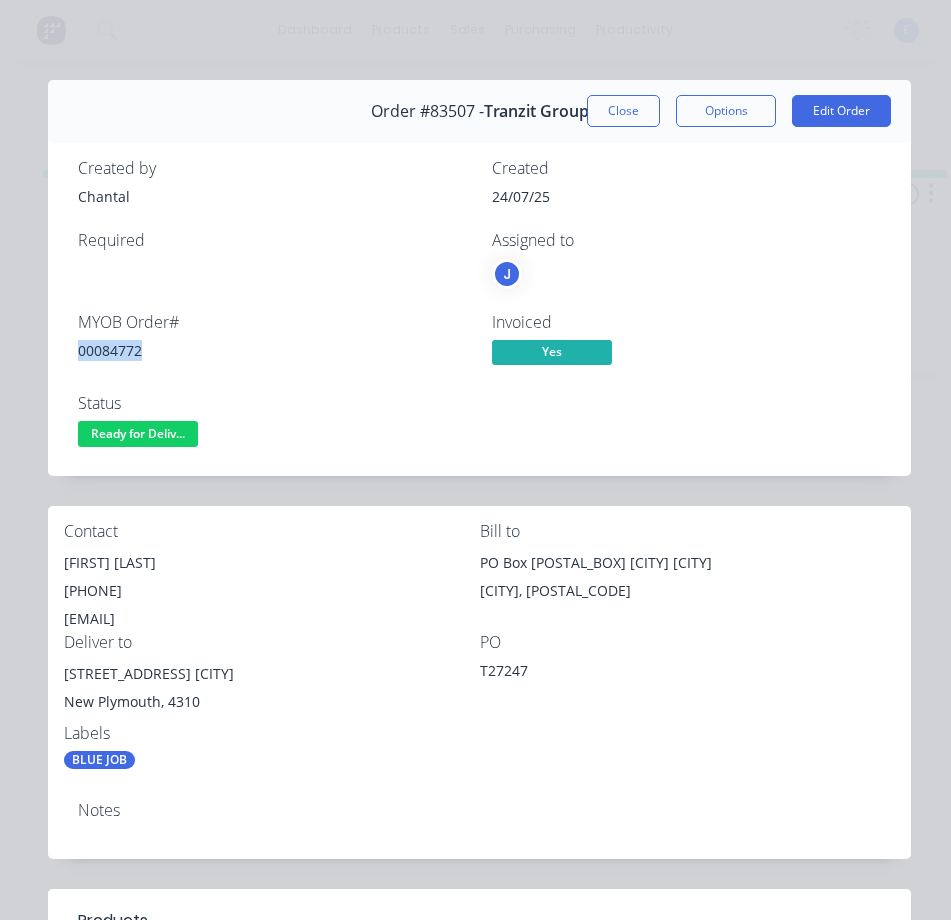 click on "00084772" at bounding box center [273, 350] 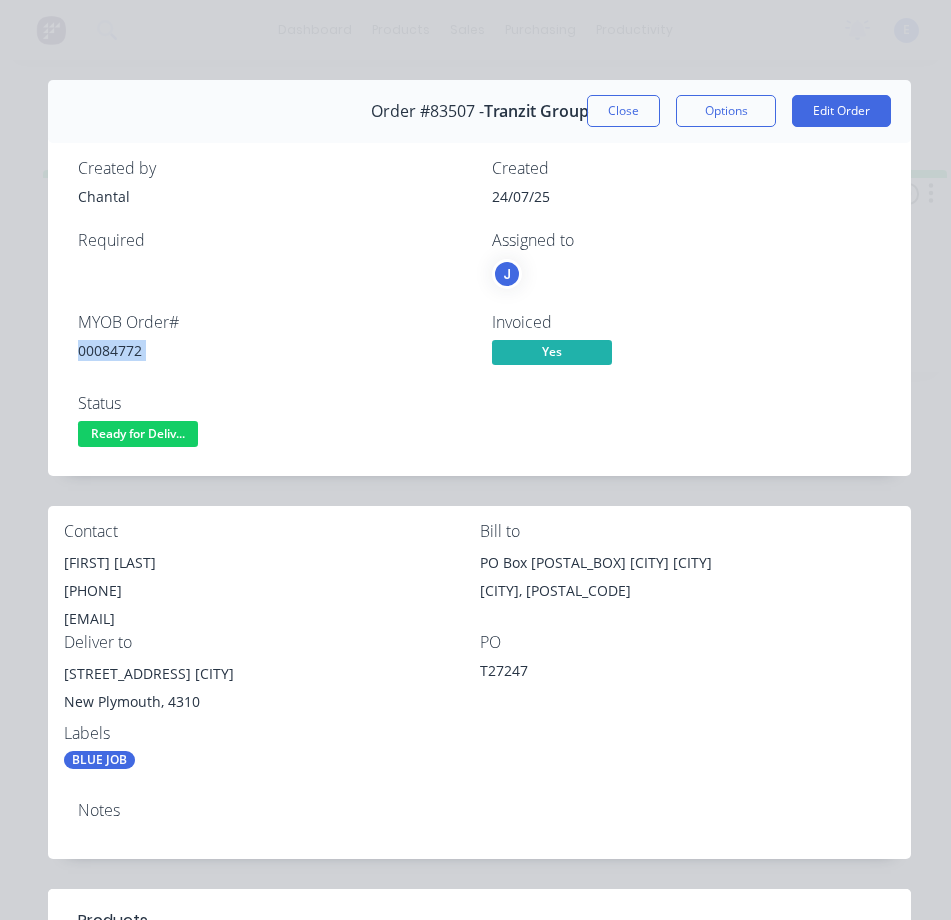 click on "00084772" at bounding box center [273, 350] 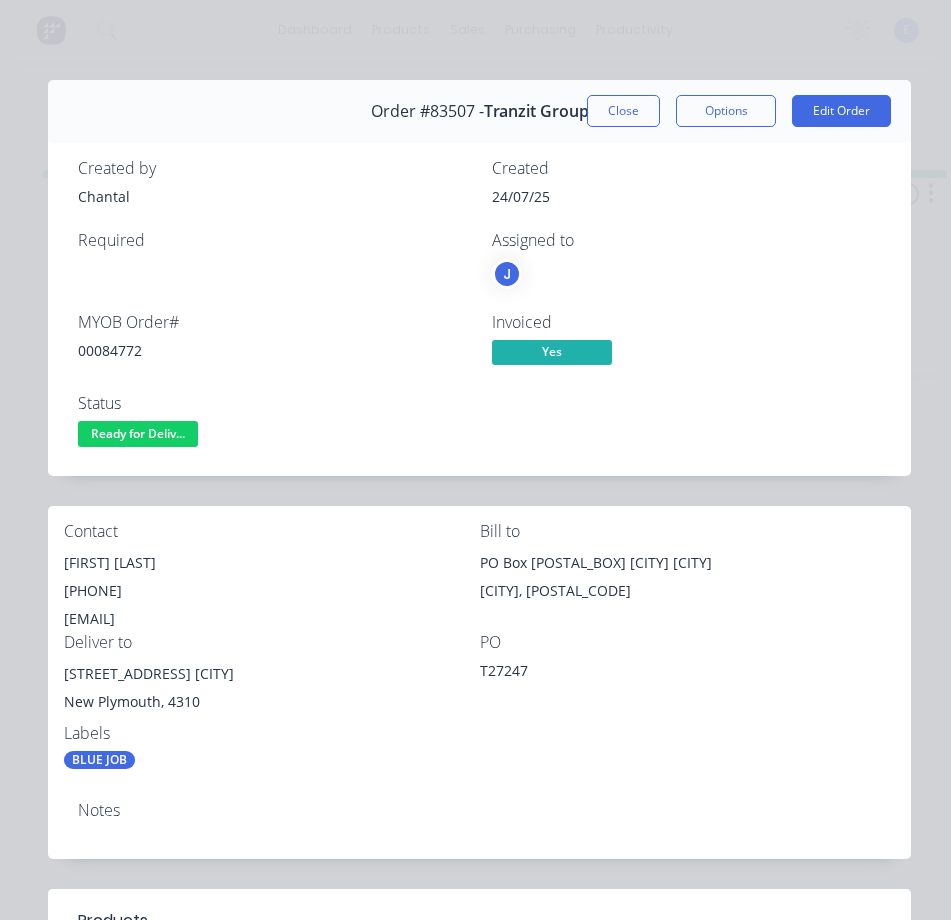 click on "[FIRST] [LAST]" at bounding box center [272, 563] 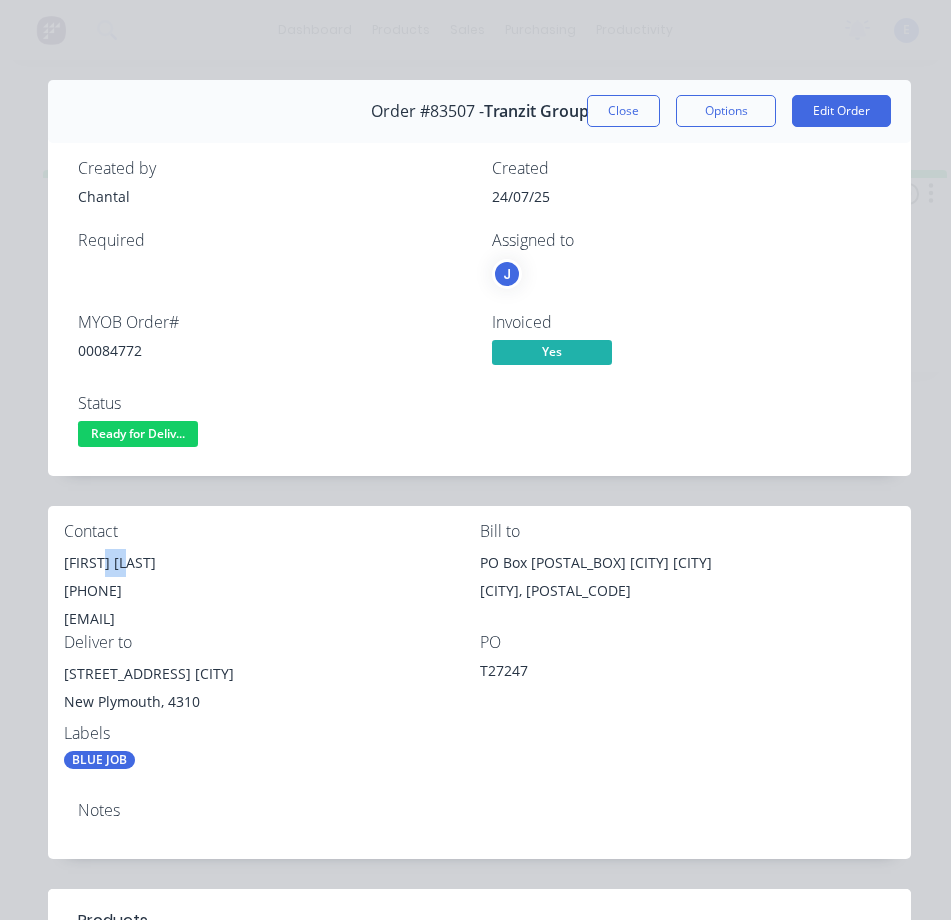 click on "[FIRST] [LAST]" at bounding box center [272, 563] 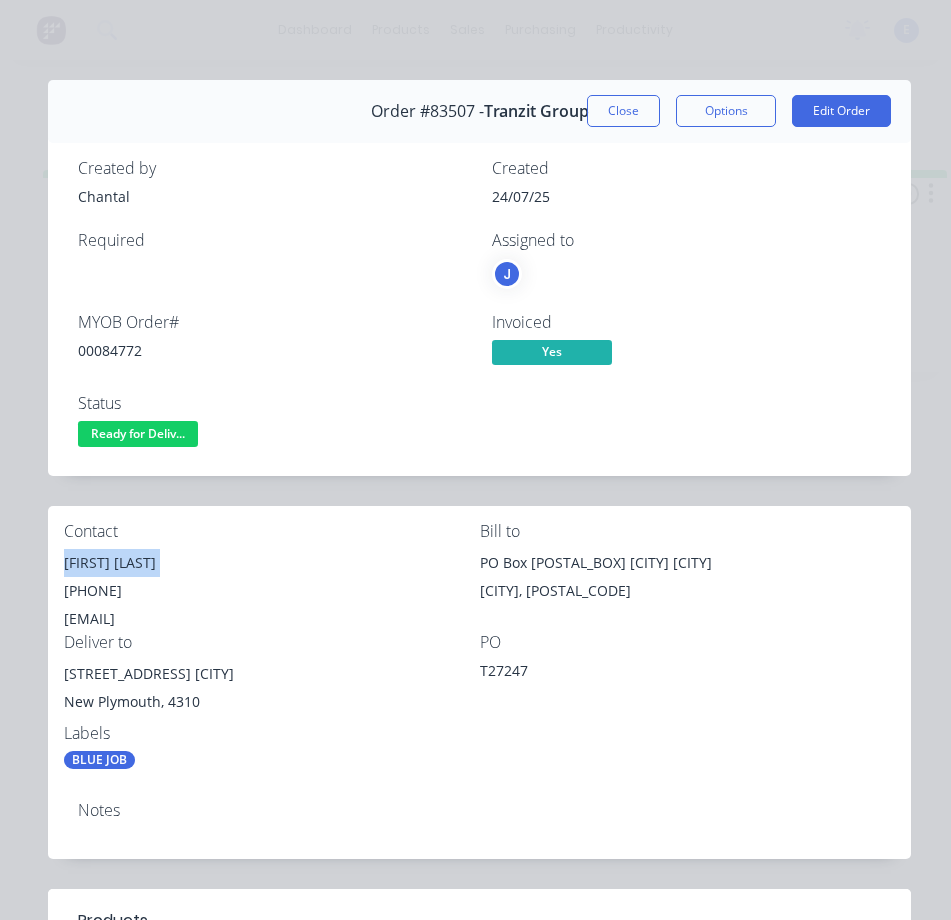 click on "[FIRST] [LAST]" at bounding box center (272, 563) 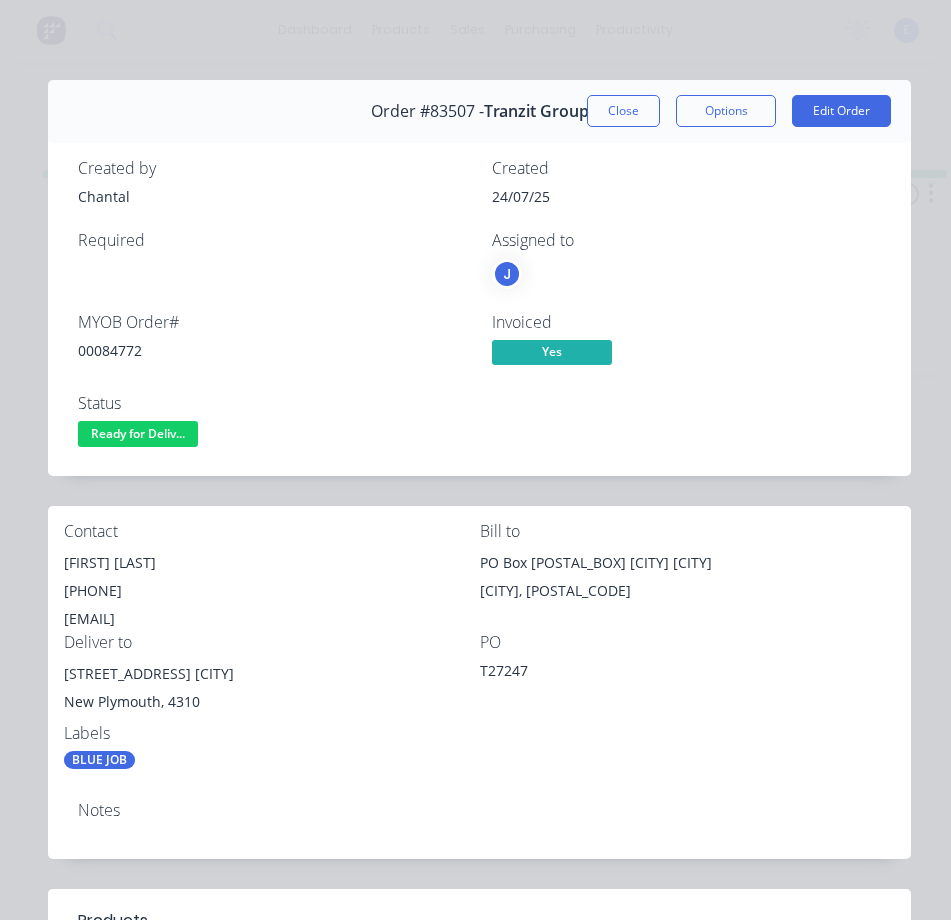 click on "[PHONE]" at bounding box center [272, 591] 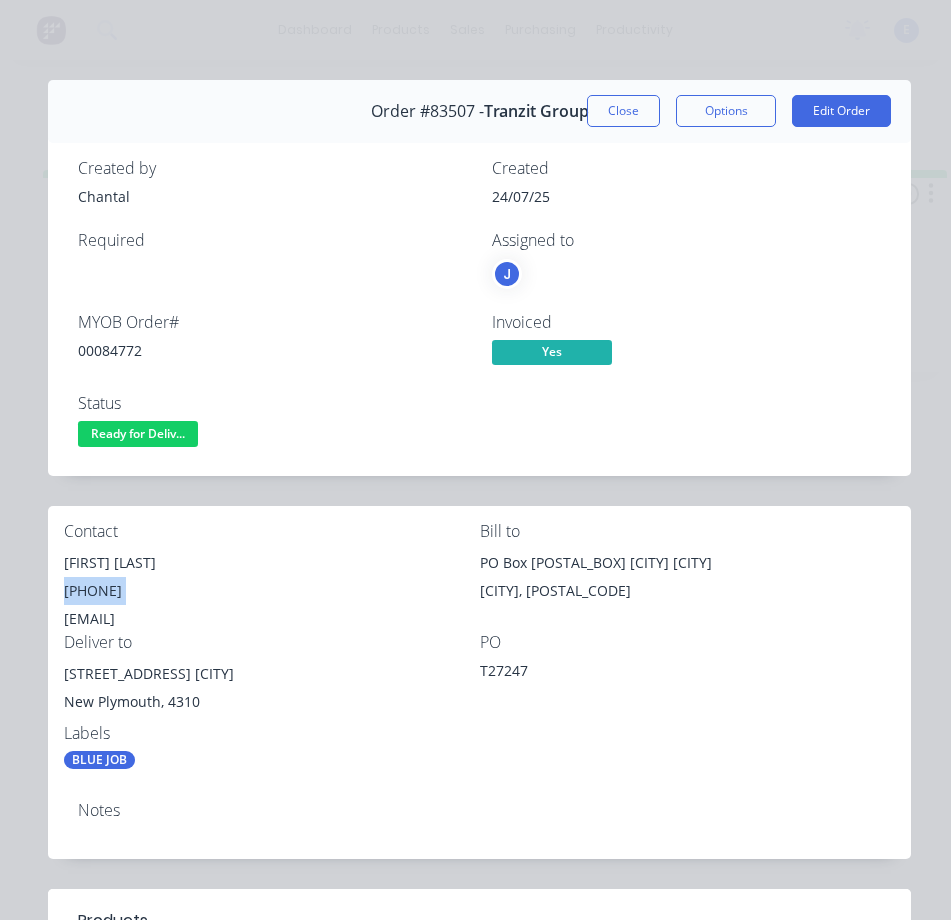 click on "[PHONE]" at bounding box center [272, 591] 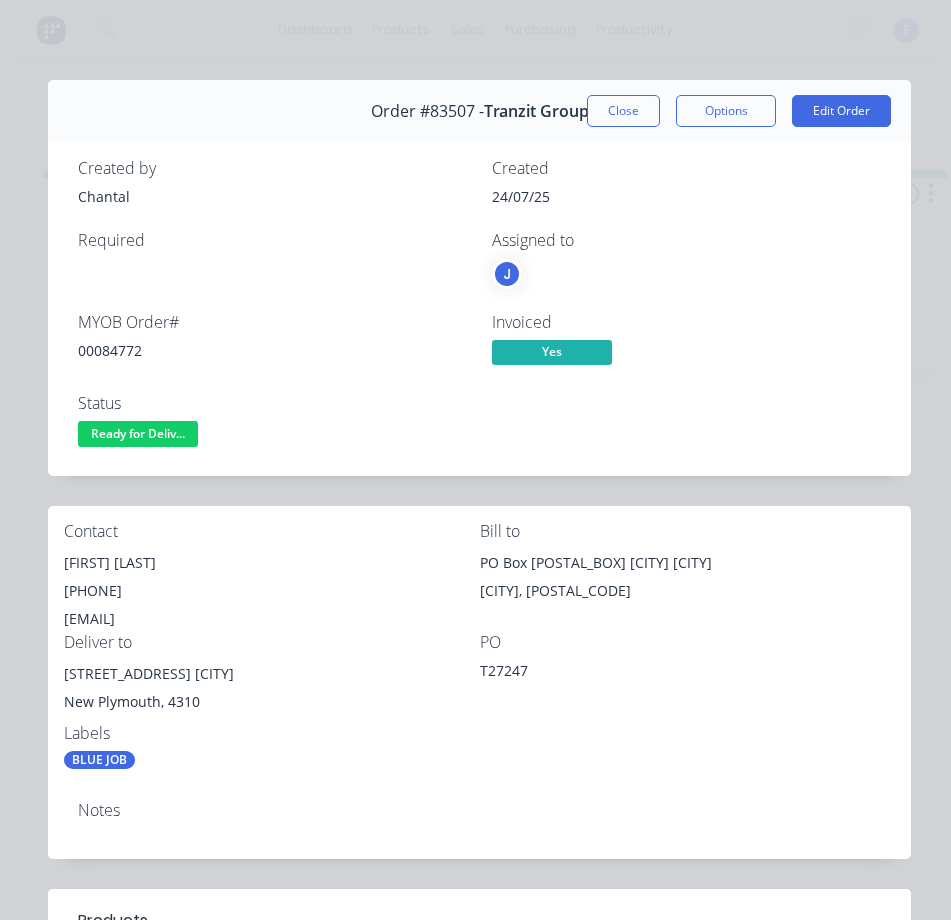 click on "[EMAIL]" at bounding box center [272, 619] 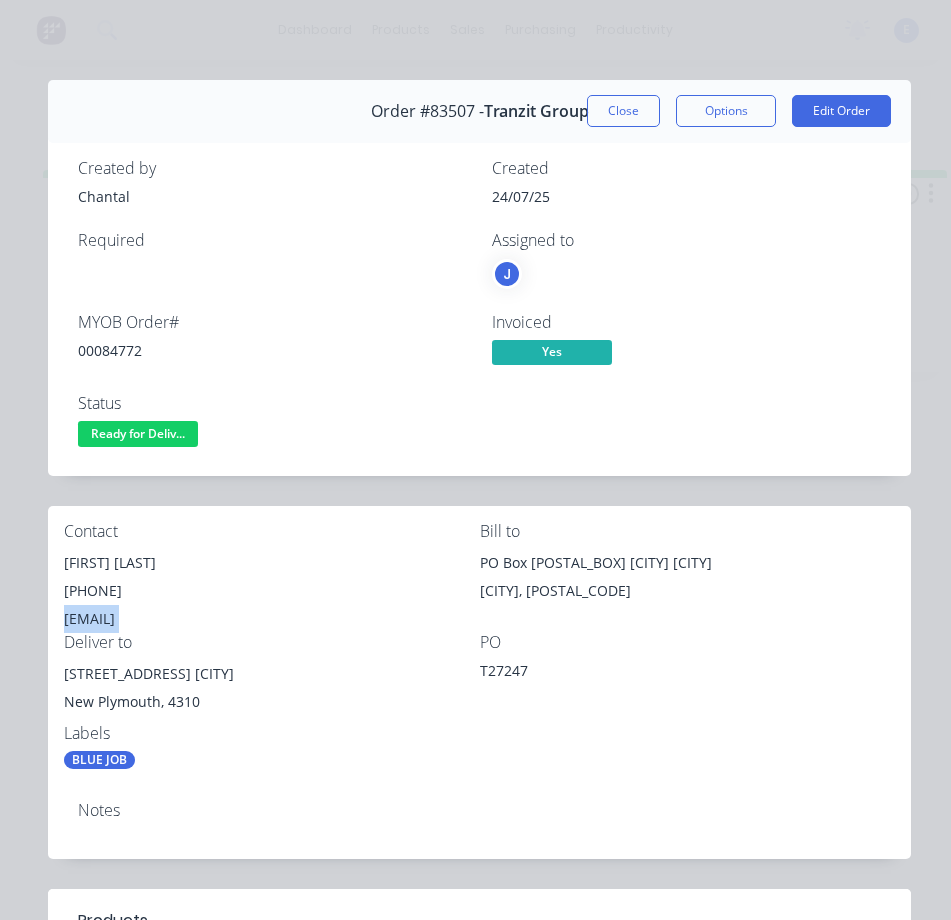 click on "[EMAIL]" at bounding box center [272, 619] 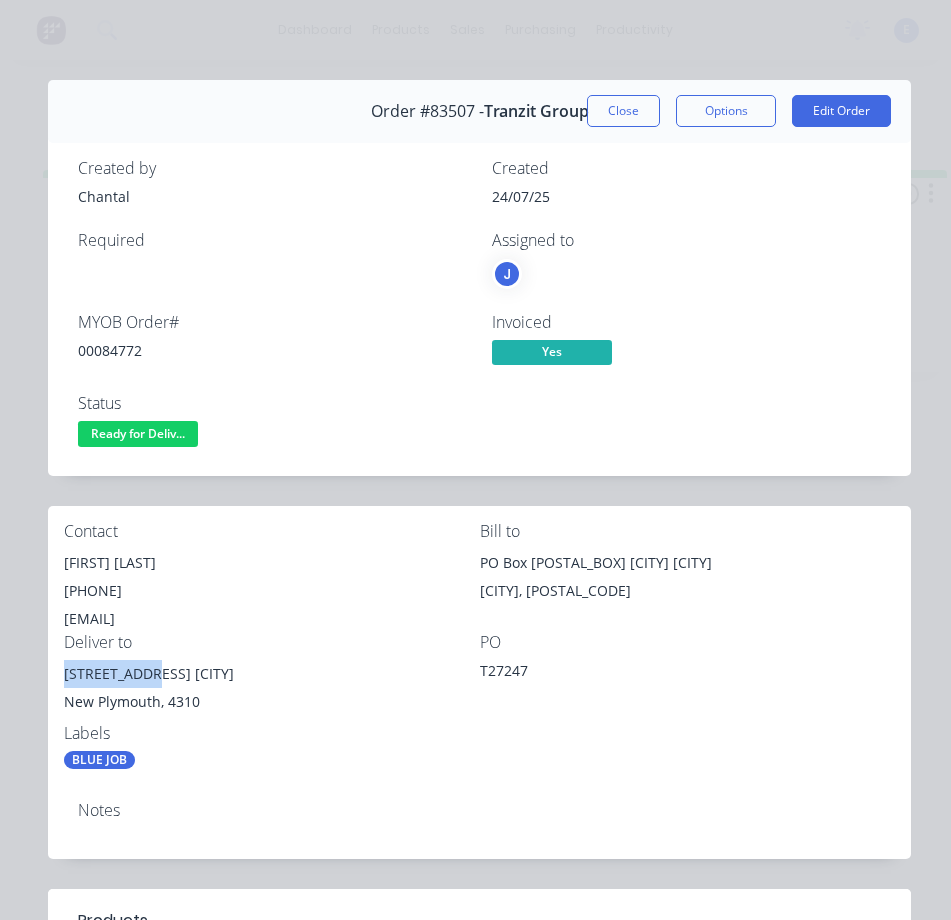 drag, startPoint x: 144, startPoint y: 671, endPoint x: 63, endPoint y: 674, distance: 81.055534 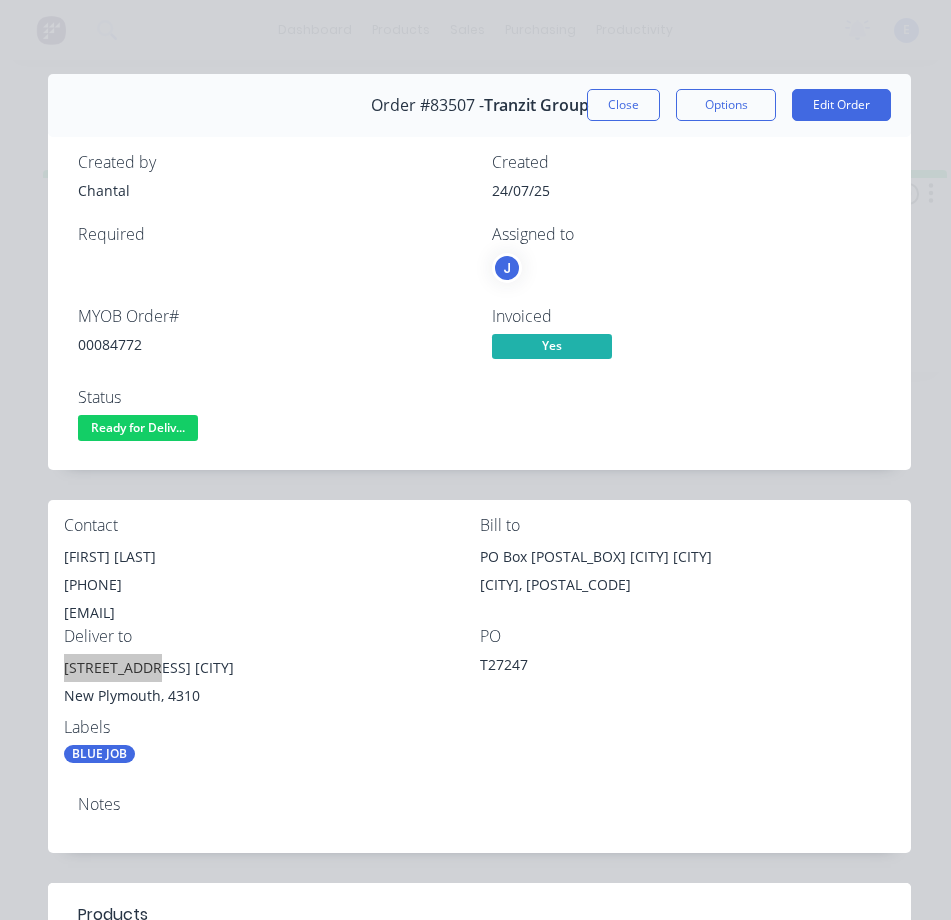 scroll, scrollTop: 0, scrollLeft: 0, axis: both 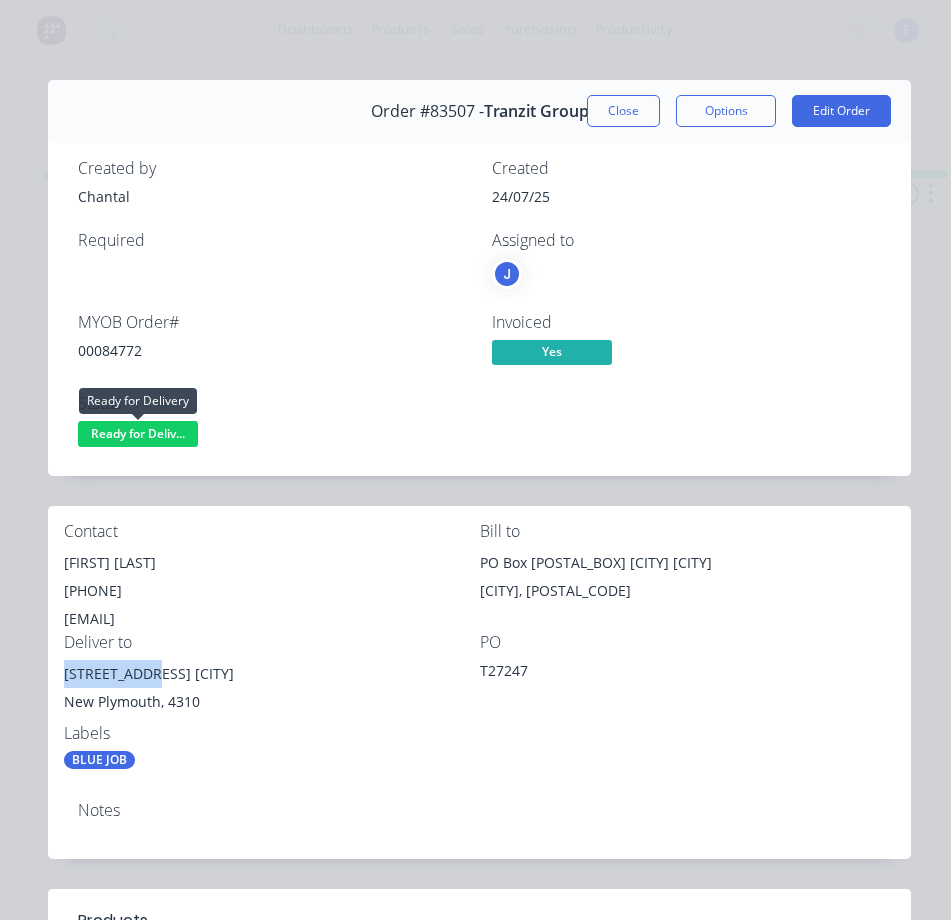 click on "Ready for Deliv..." at bounding box center (138, 433) 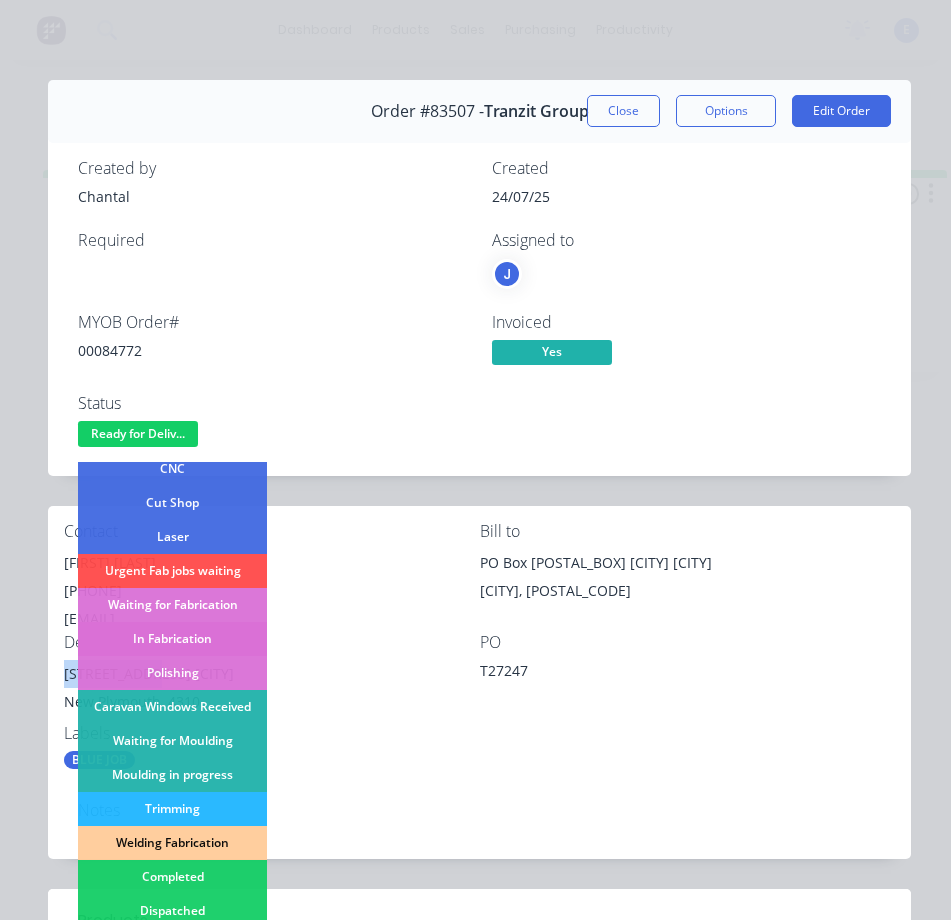 scroll, scrollTop: 390, scrollLeft: 0, axis: vertical 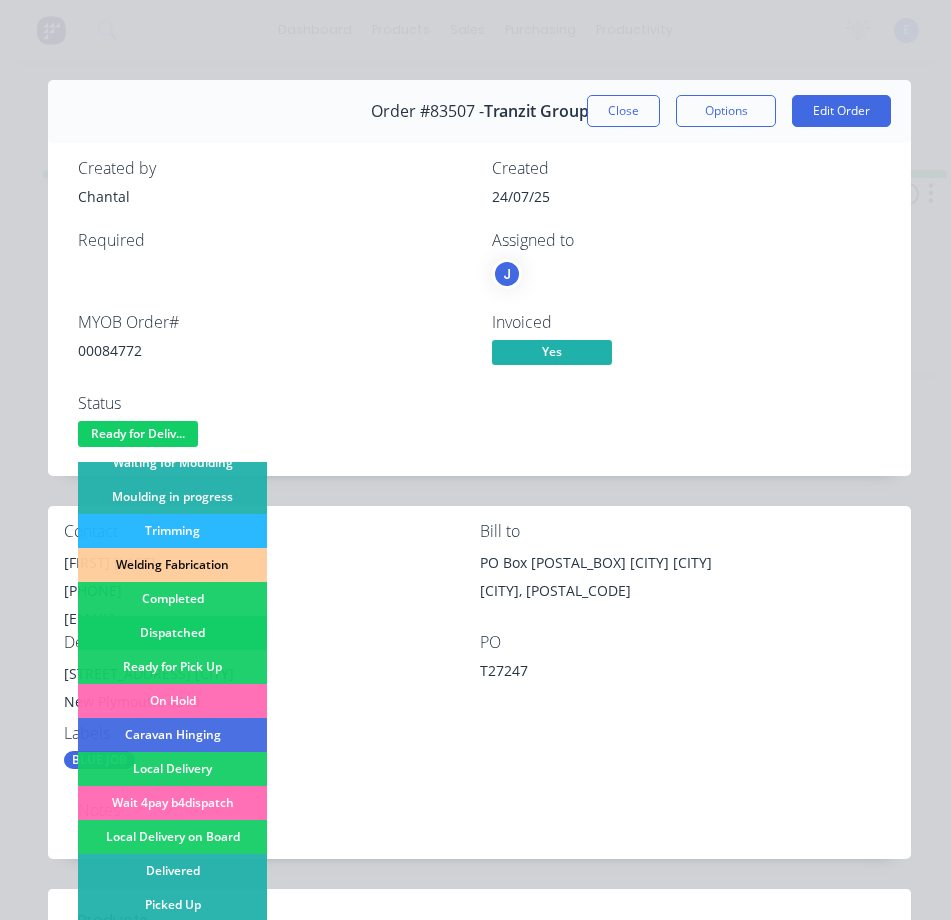 click on "Dispatched" at bounding box center [172, 633] 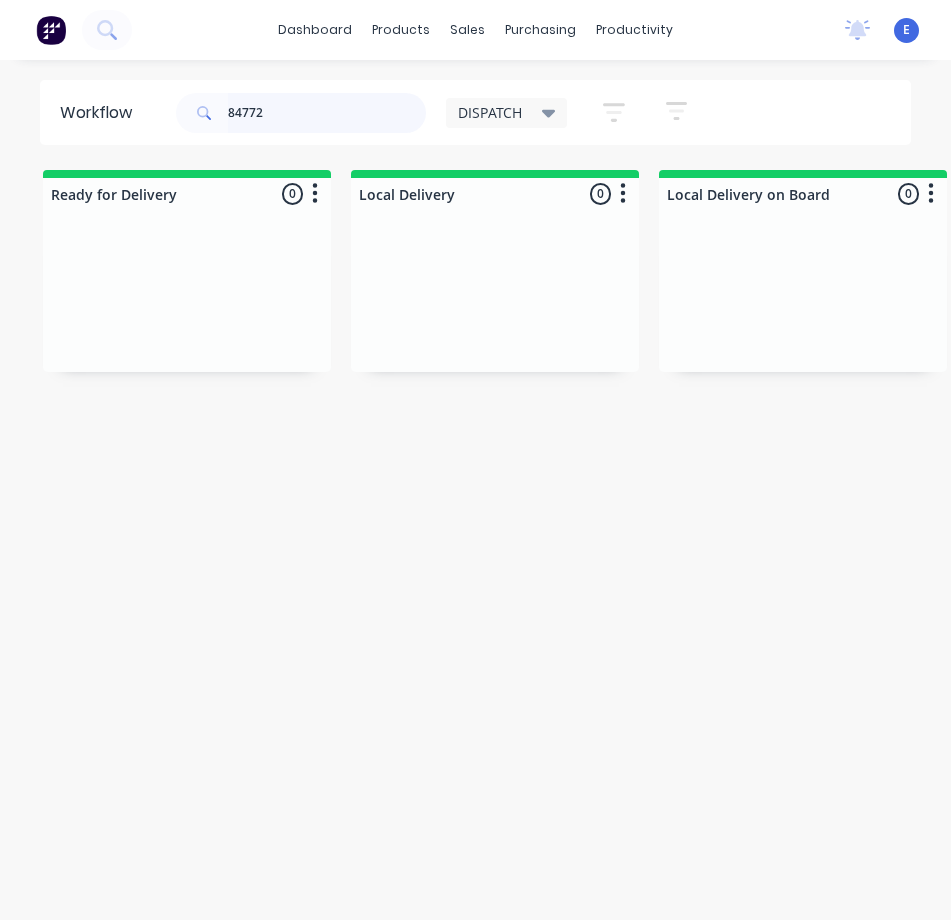 click on "84772" at bounding box center (327, 113) 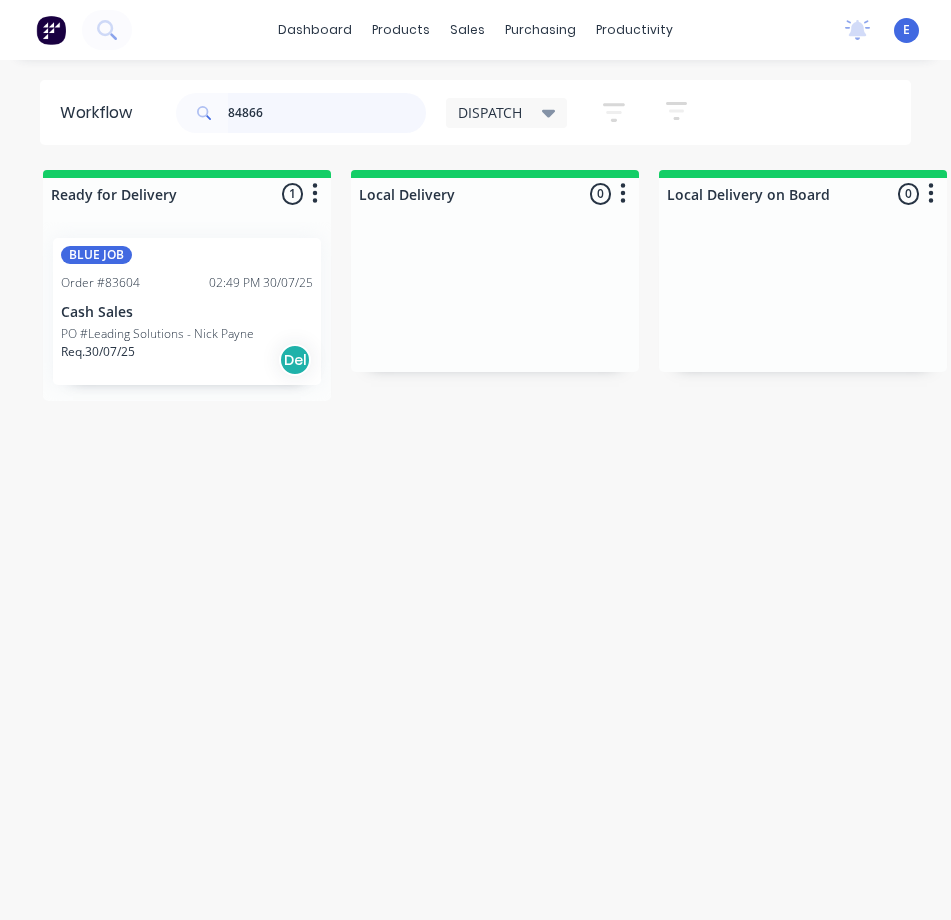 type on "84866" 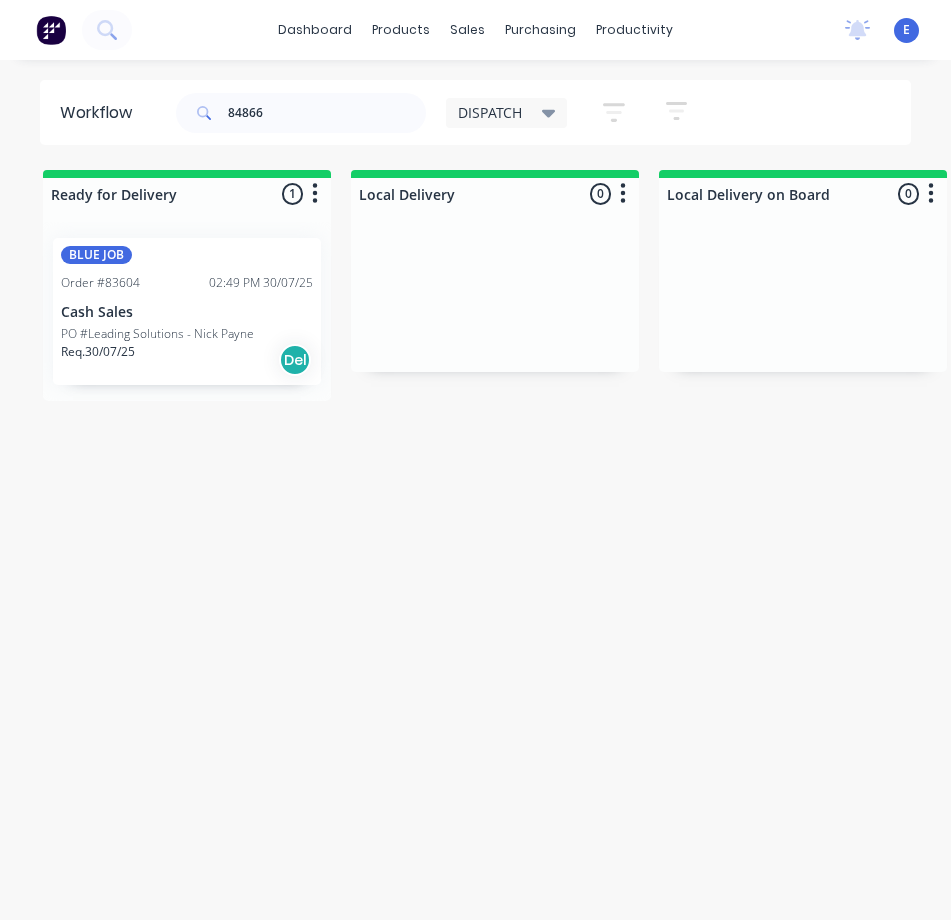 click on "Req. 30/07/25 Del" at bounding box center [187, 360] 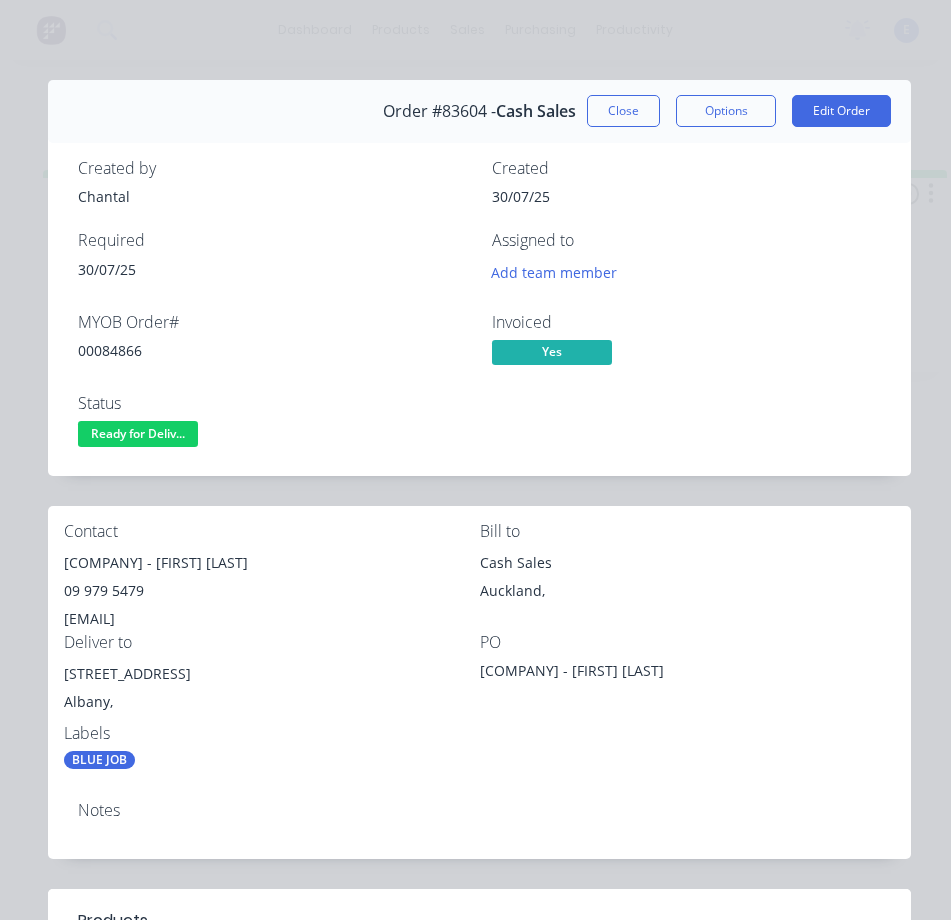 click on "00084866" at bounding box center [273, 350] 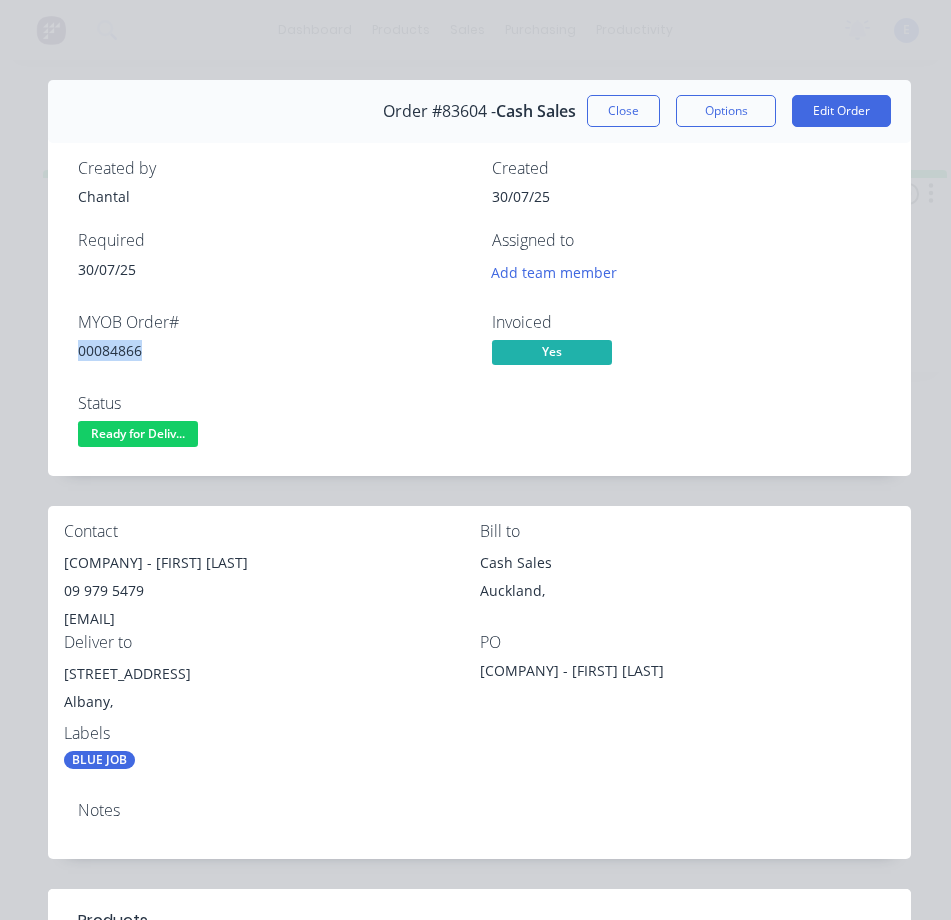 click on "00084866" at bounding box center [273, 350] 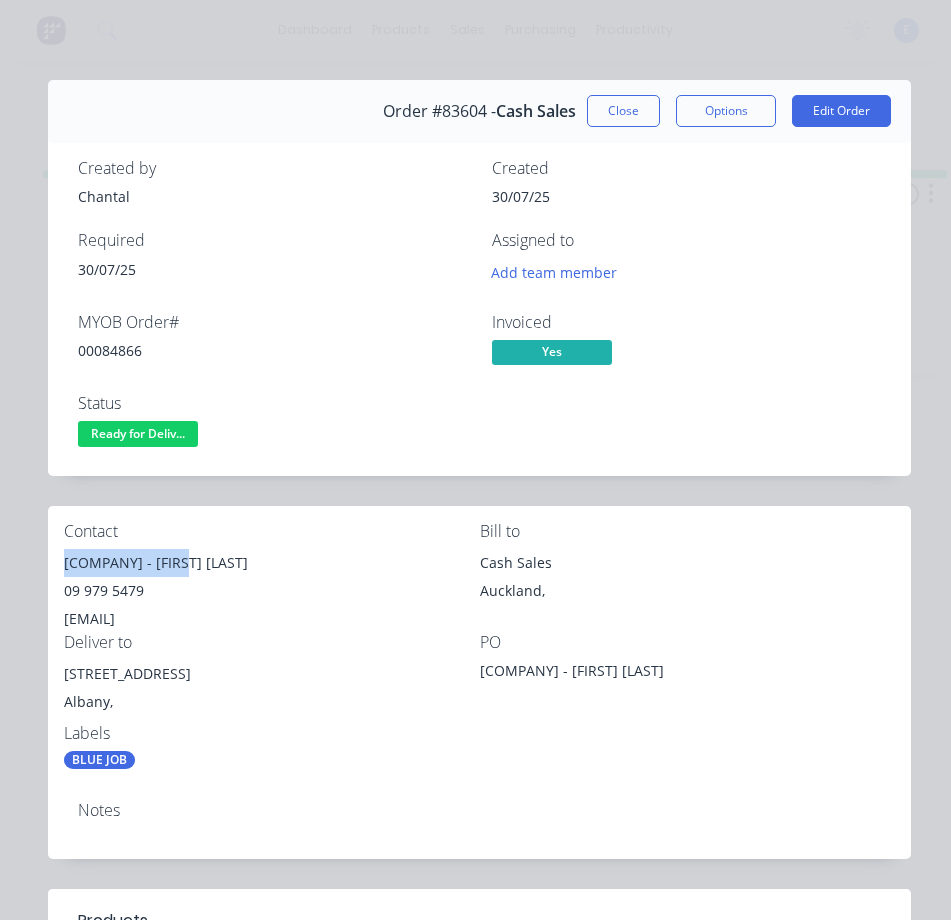 drag, startPoint x: 179, startPoint y: 566, endPoint x: 54, endPoint y: 571, distance: 125.09996 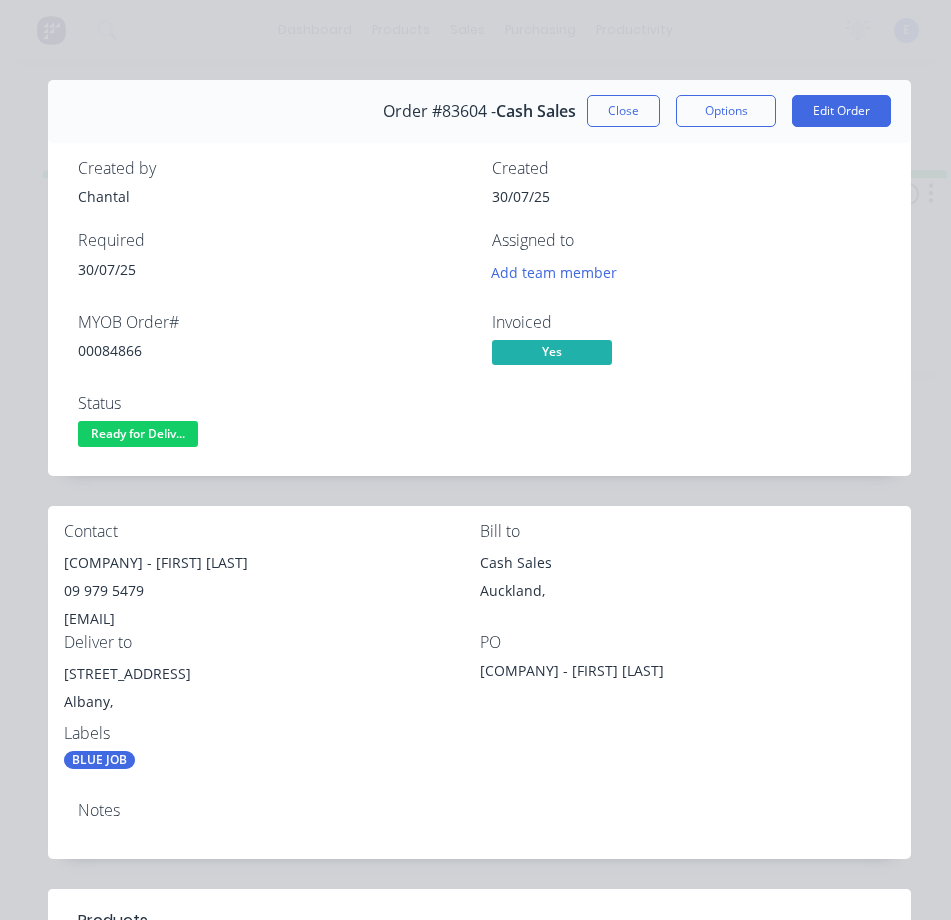 click on "09 979 5479" at bounding box center (272, 591) 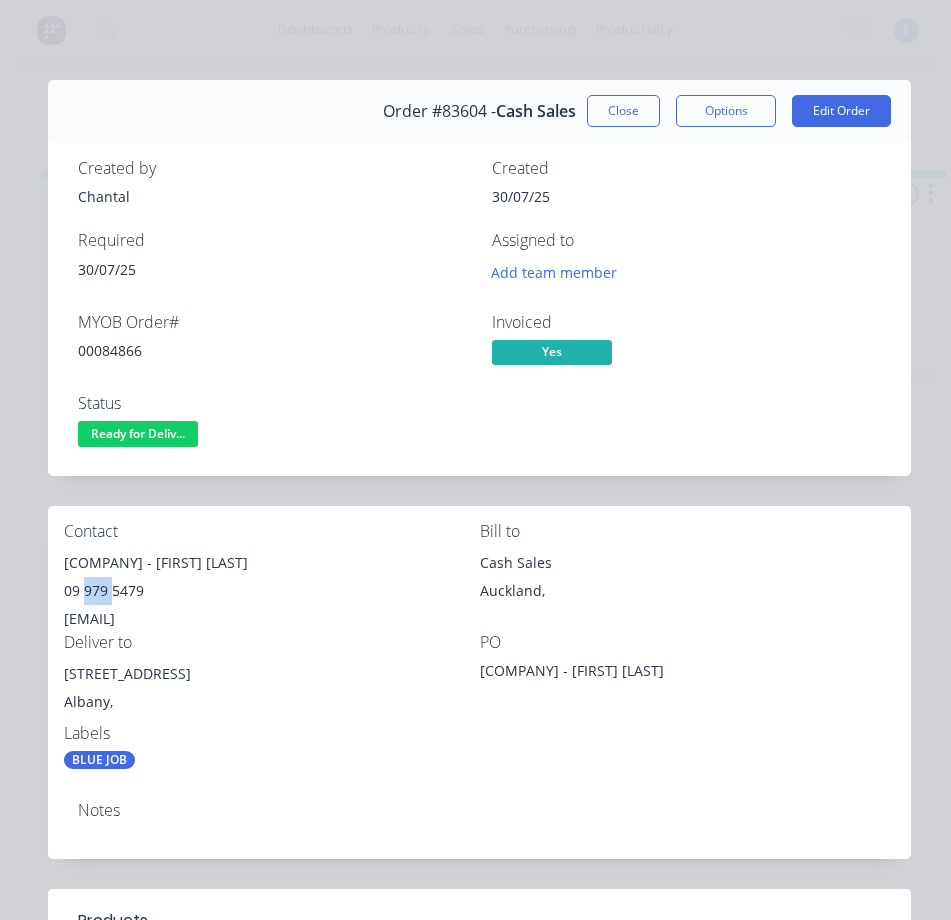 click on "09 979 5479" at bounding box center (272, 591) 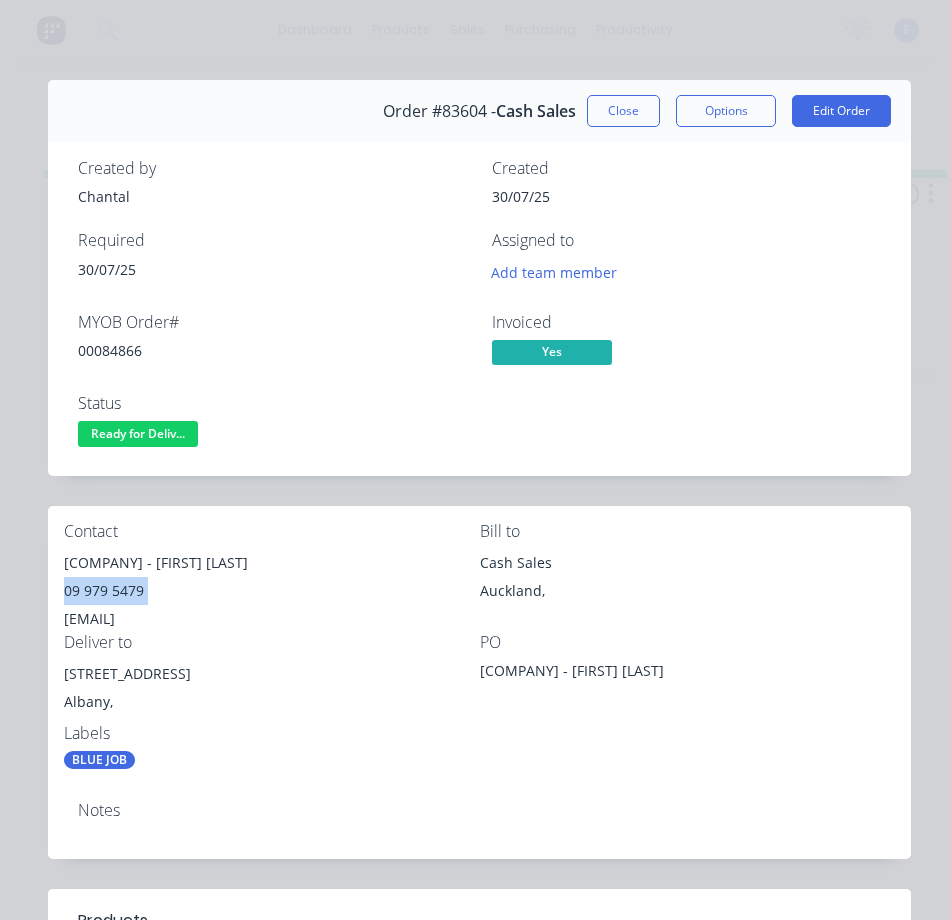 click on "09 979 5479" at bounding box center (272, 591) 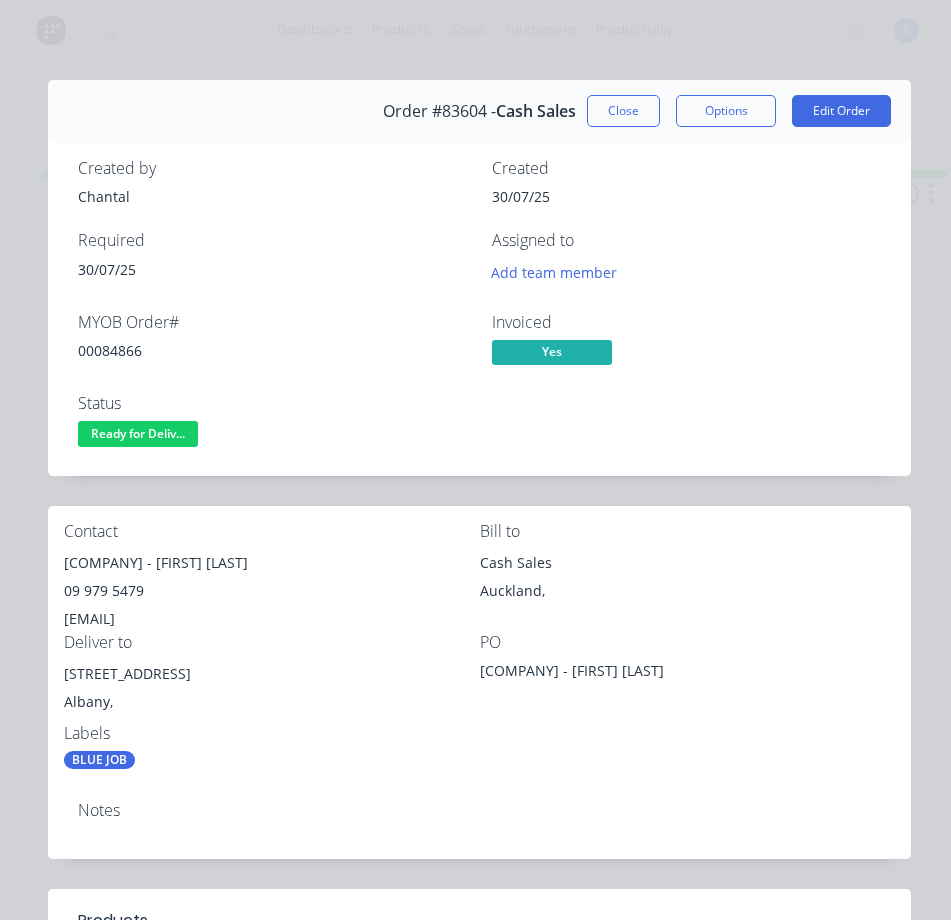 click on "[EMAIL]" at bounding box center [272, 619] 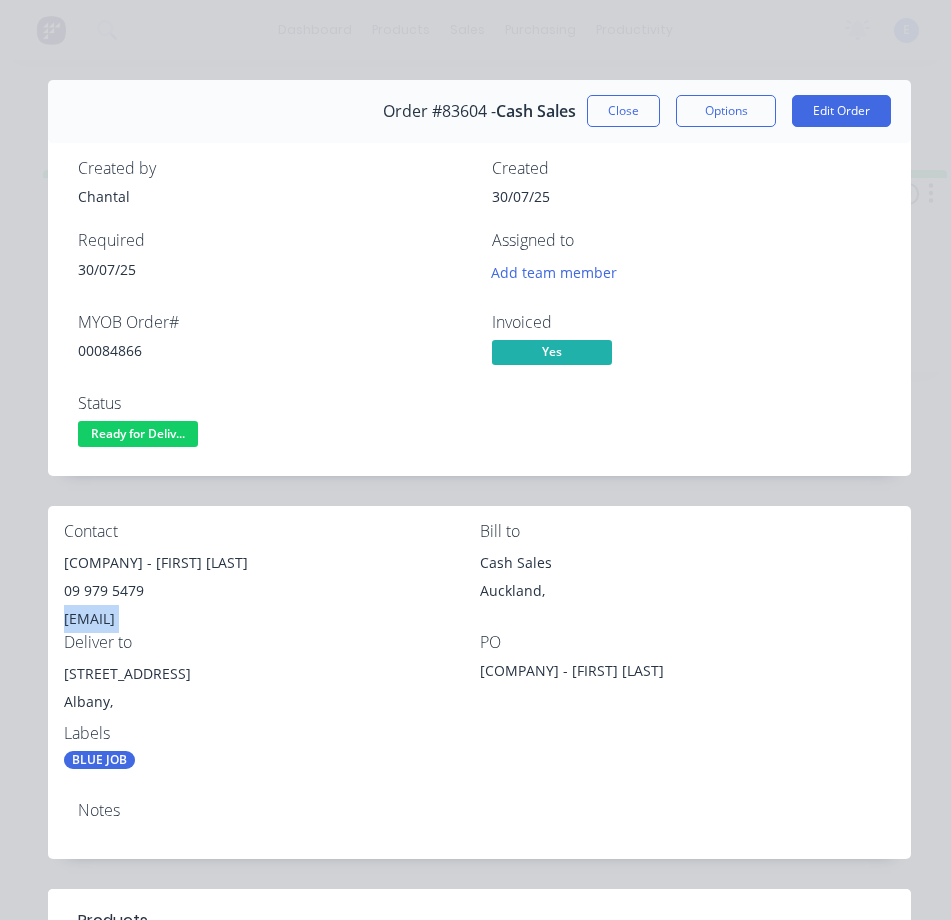 click on "[EMAIL]" at bounding box center [272, 619] 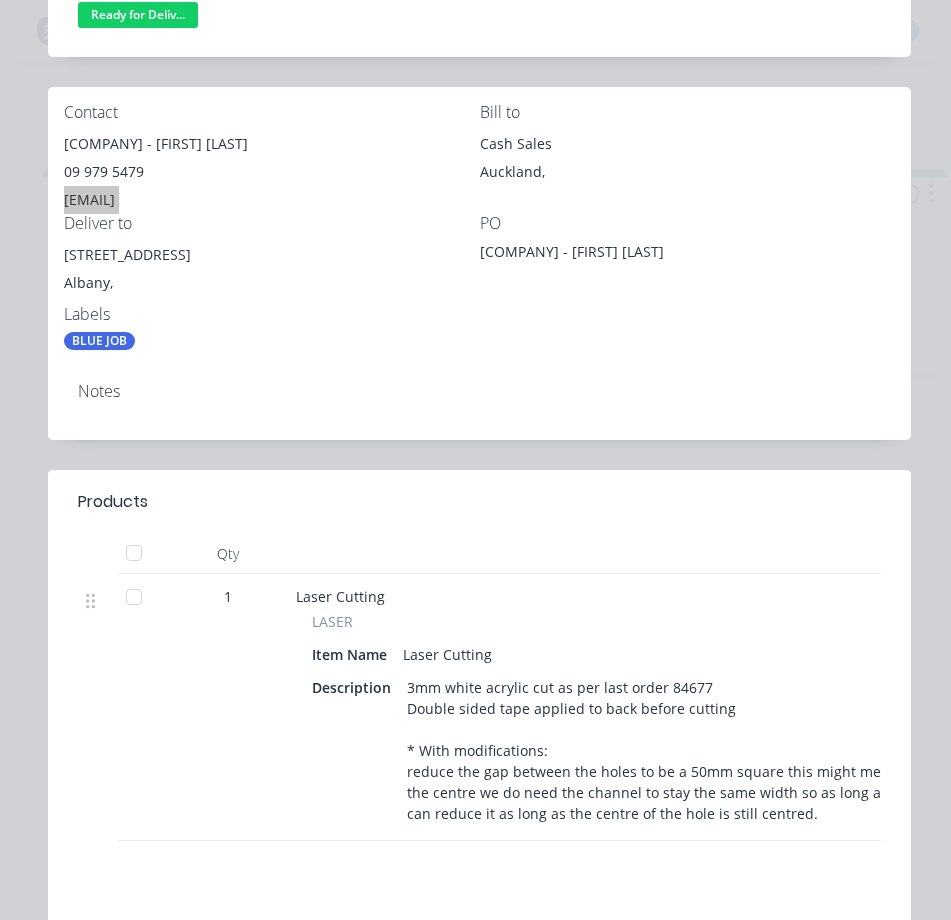 scroll, scrollTop: 0, scrollLeft: 0, axis: both 